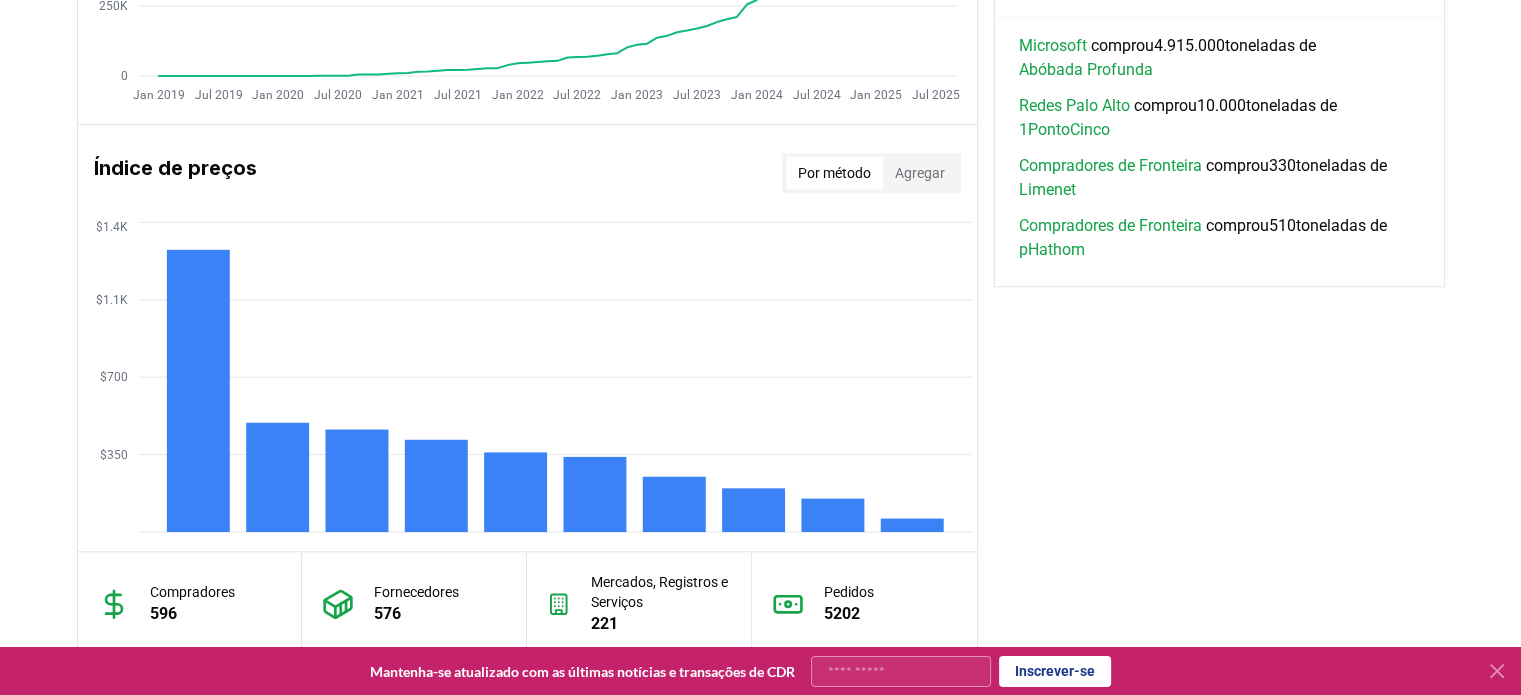scroll, scrollTop: 1937, scrollLeft: 0, axis: vertical 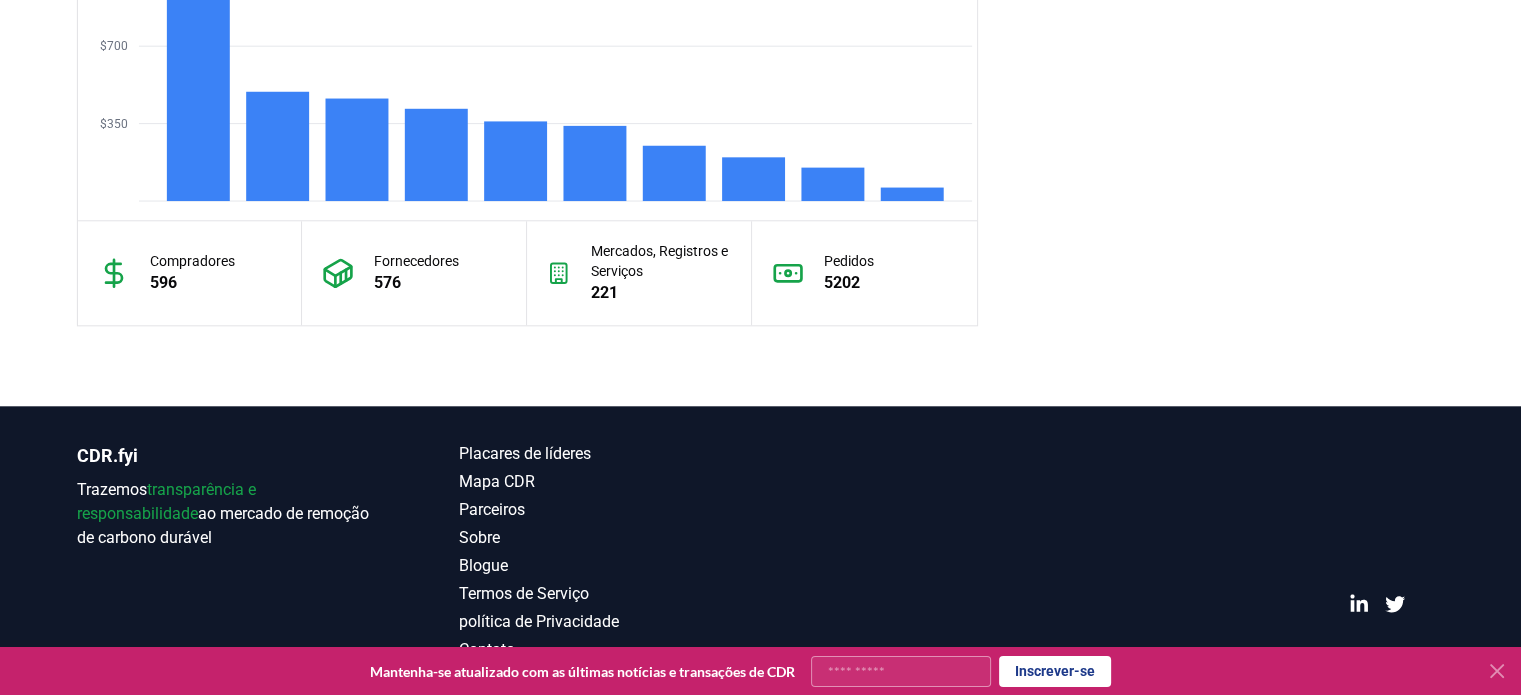 click 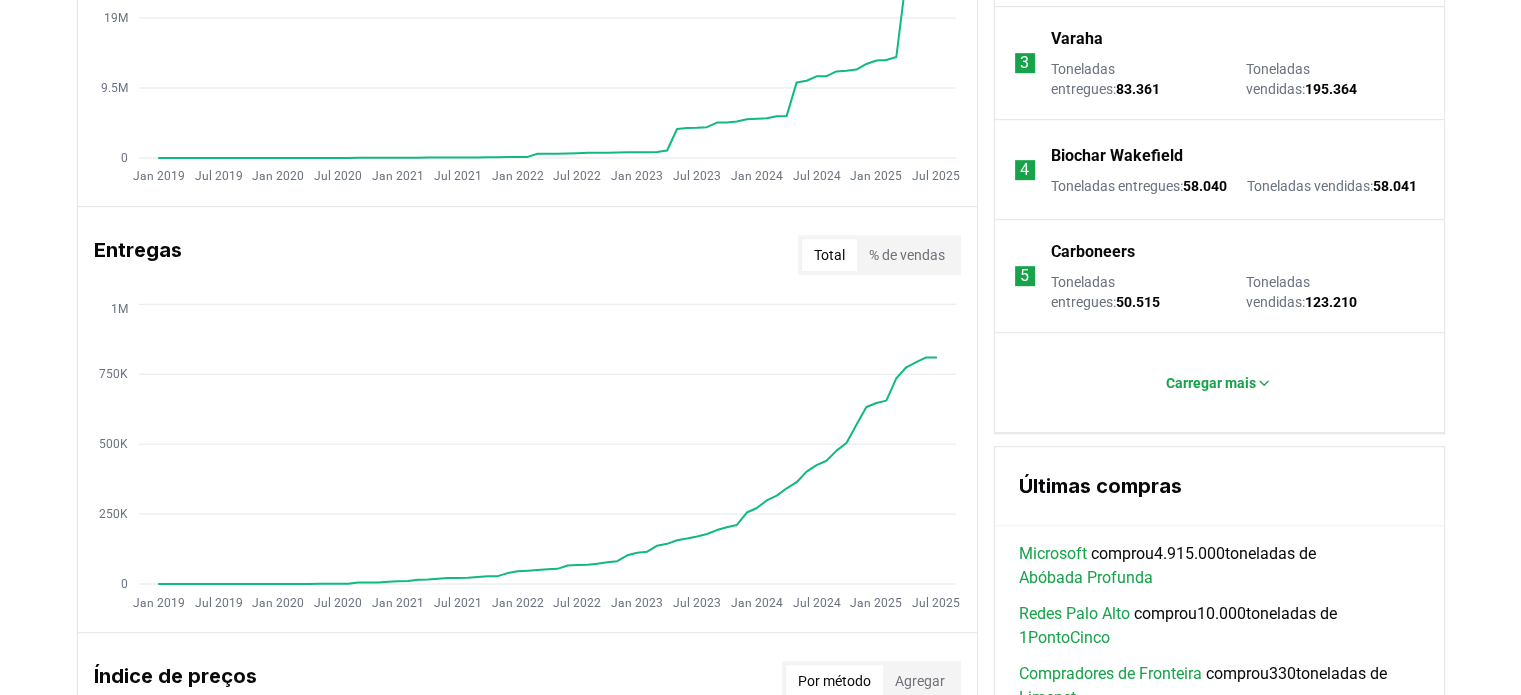 scroll, scrollTop: 1106, scrollLeft: 0, axis: vertical 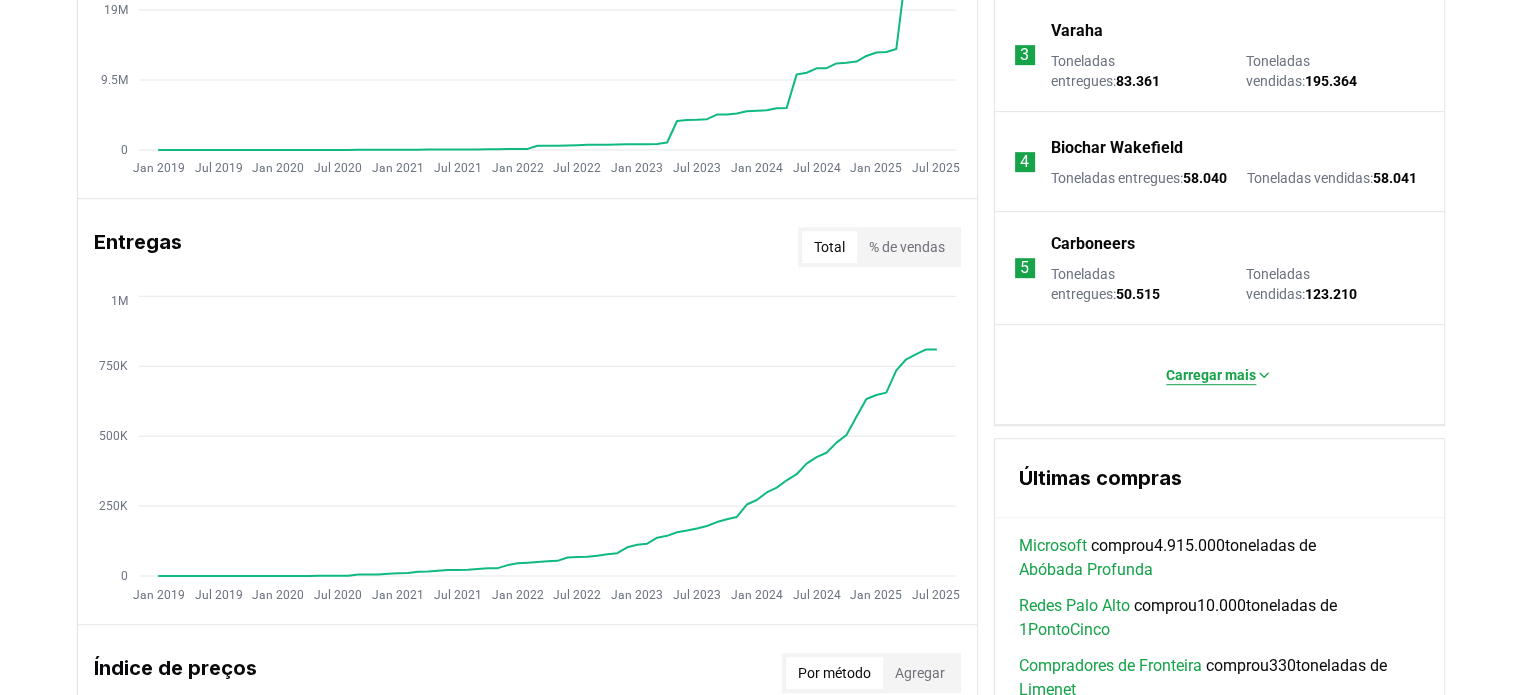 click on "Carregar mais" at bounding box center (1211, 375) 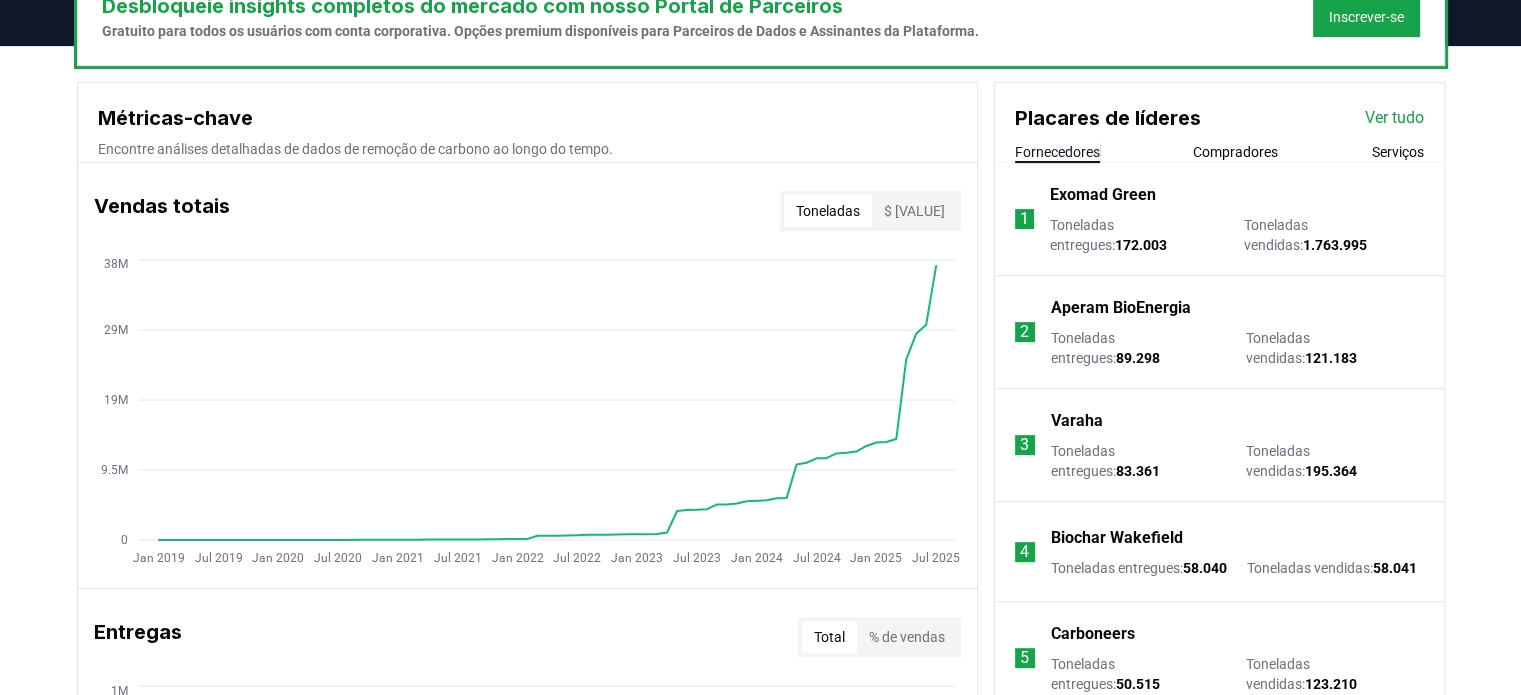scroll, scrollTop: 712, scrollLeft: 0, axis: vertical 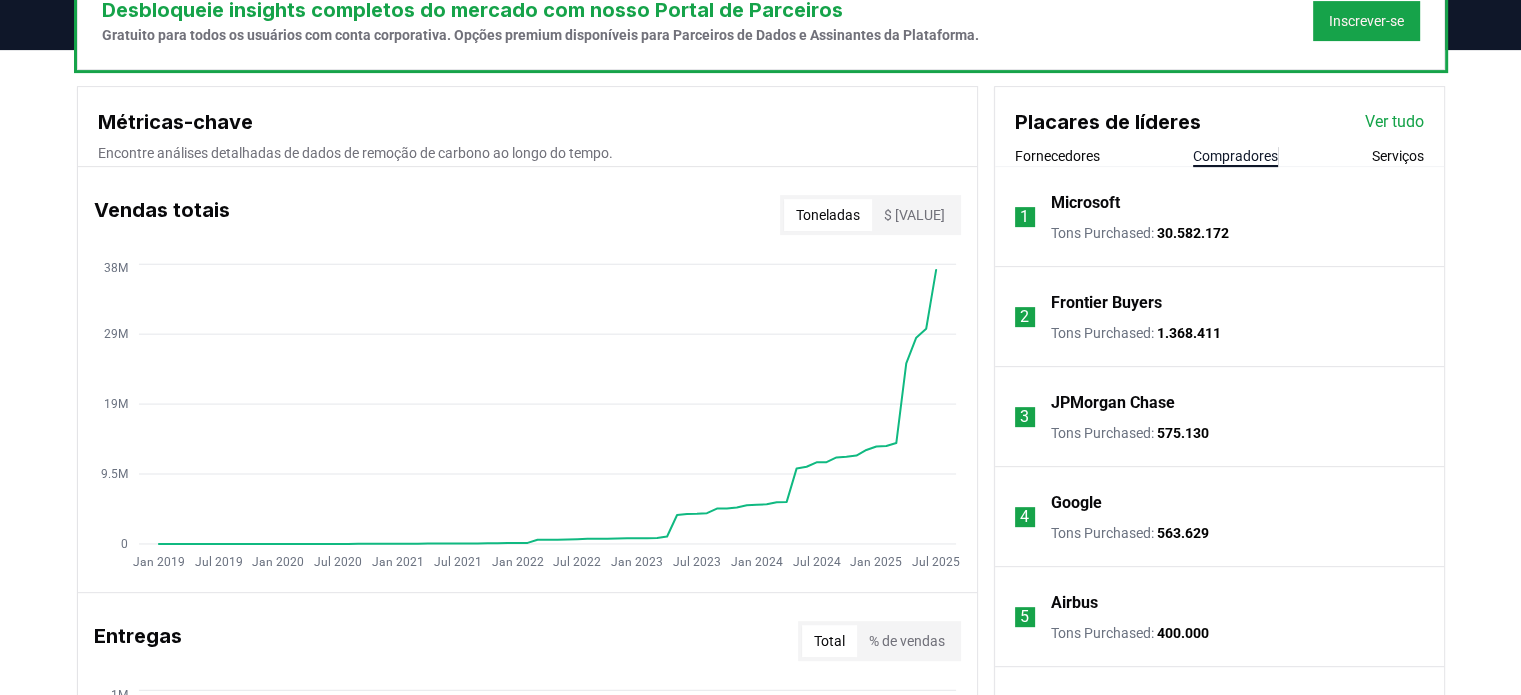 click on "Compradores" at bounding box center [1235, 156] 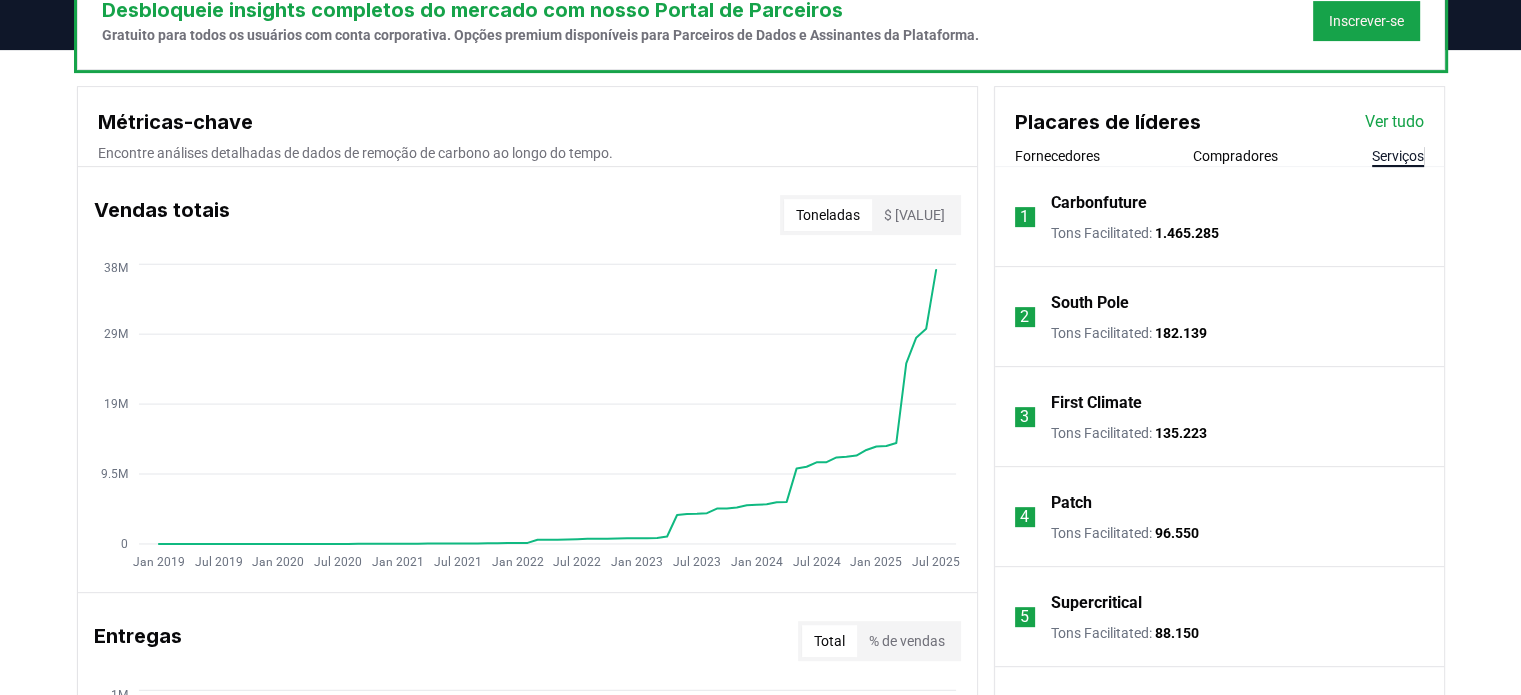 click on "Serviços" at bounding box center (1398, 156) 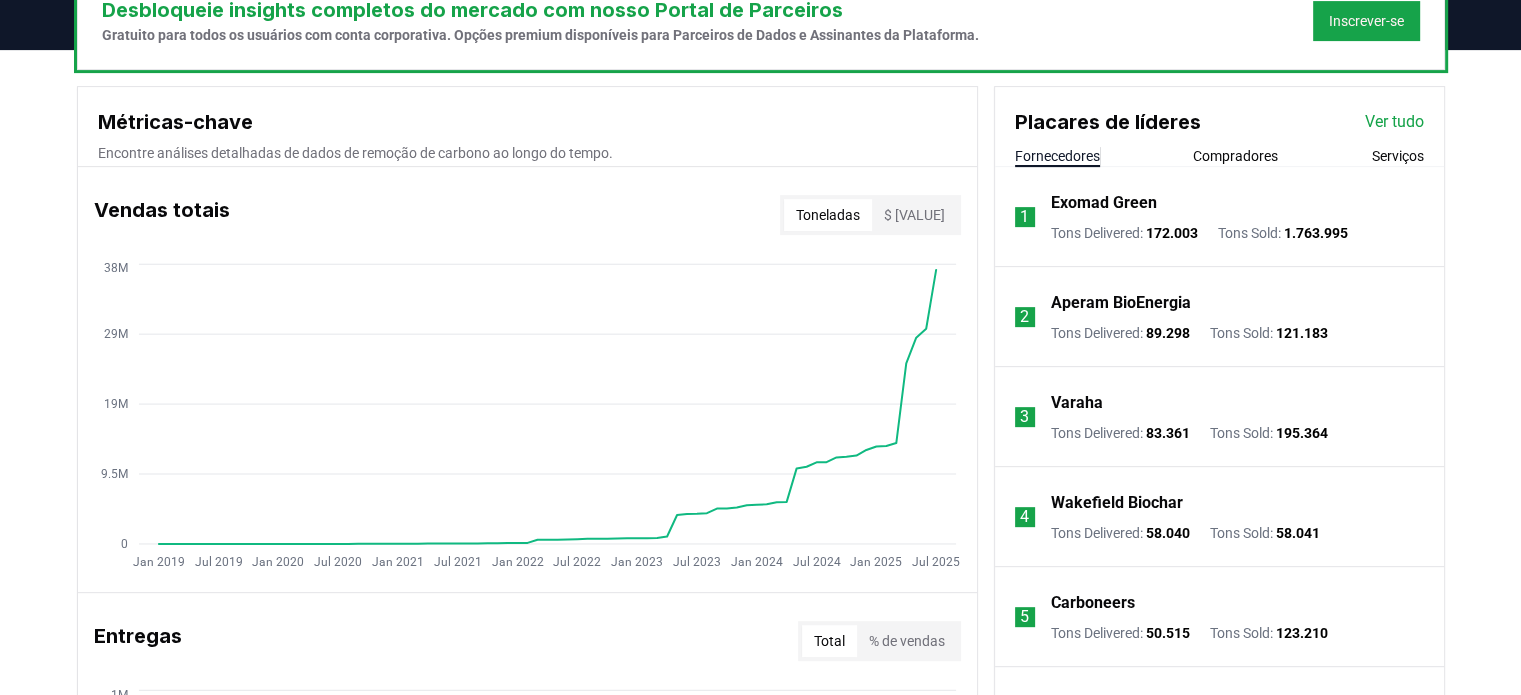 click on "Fornecedores" at bounding box center (1057, 156) 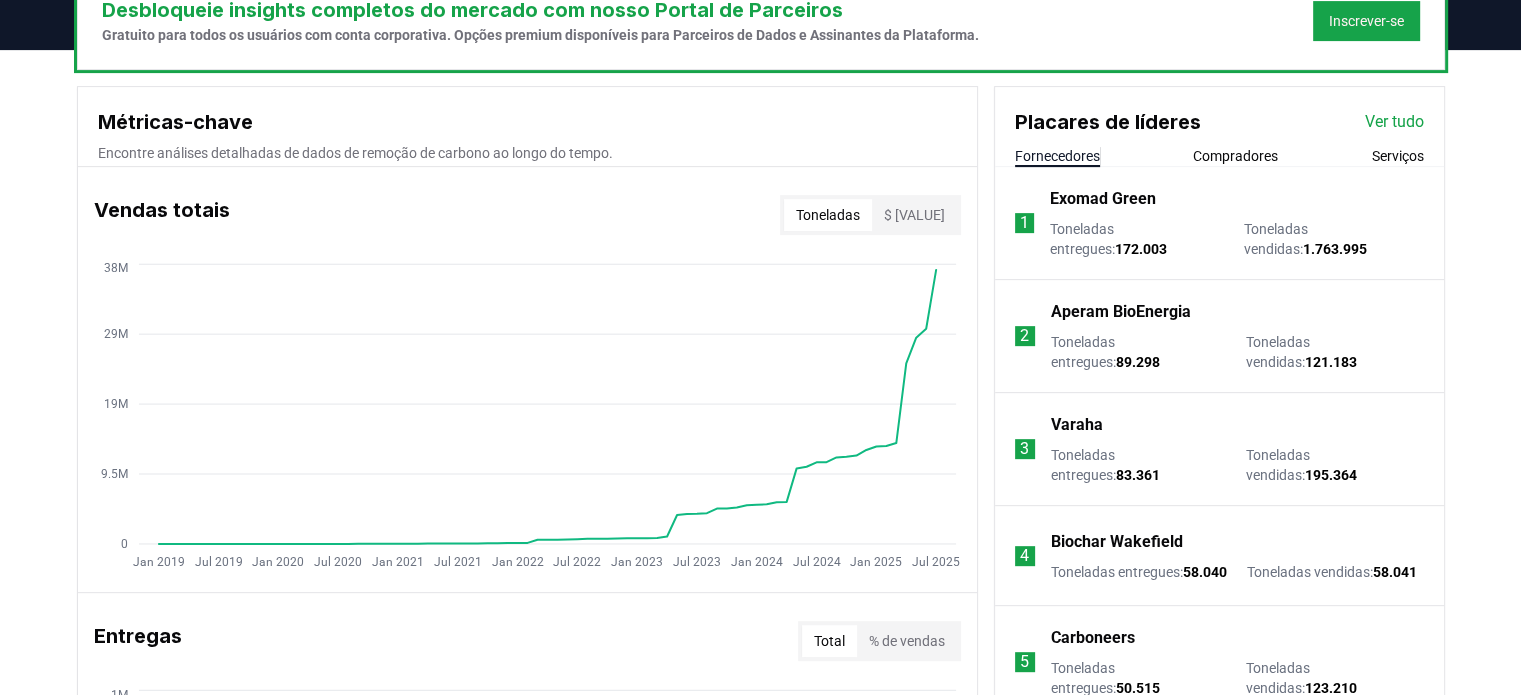 click on "Compradores" at bounding box center [1235, 156] 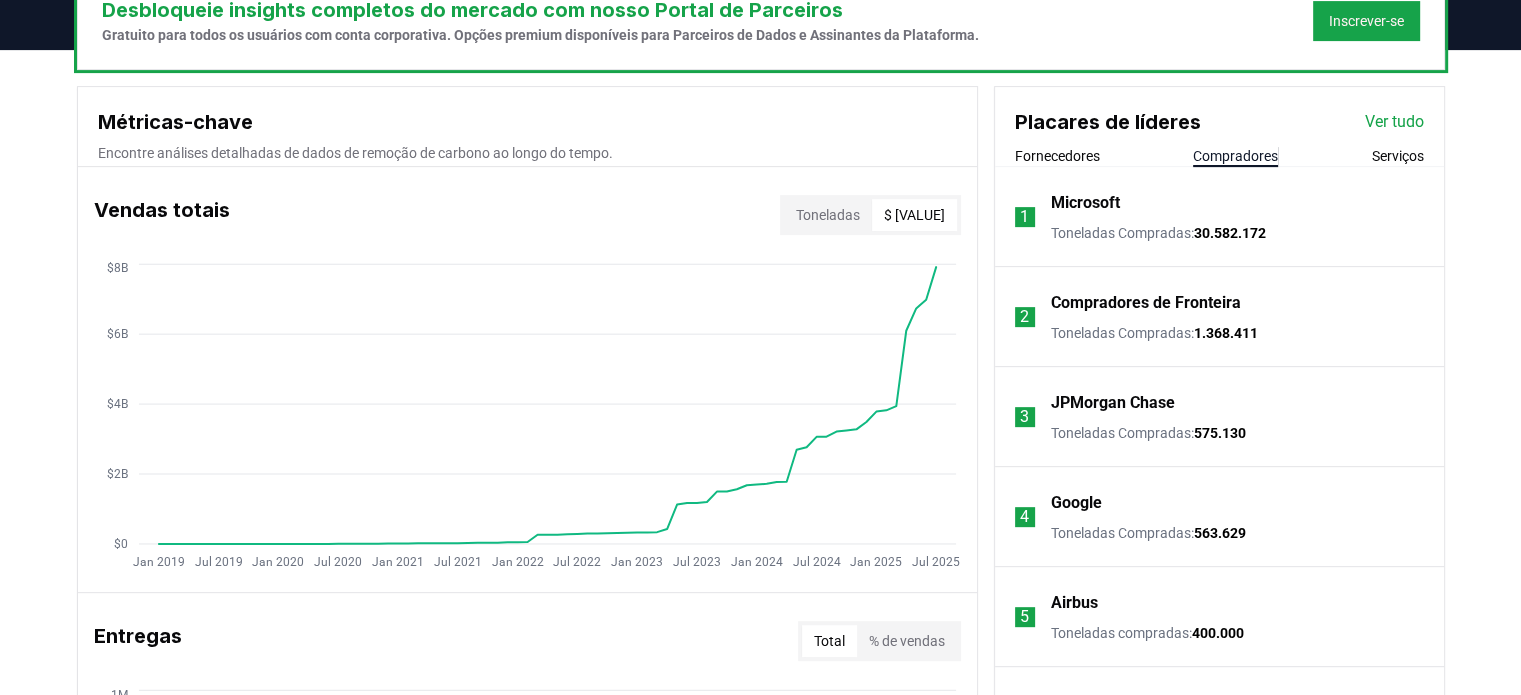 click on "$ [VALUE]" at bounding box center [914, 215] 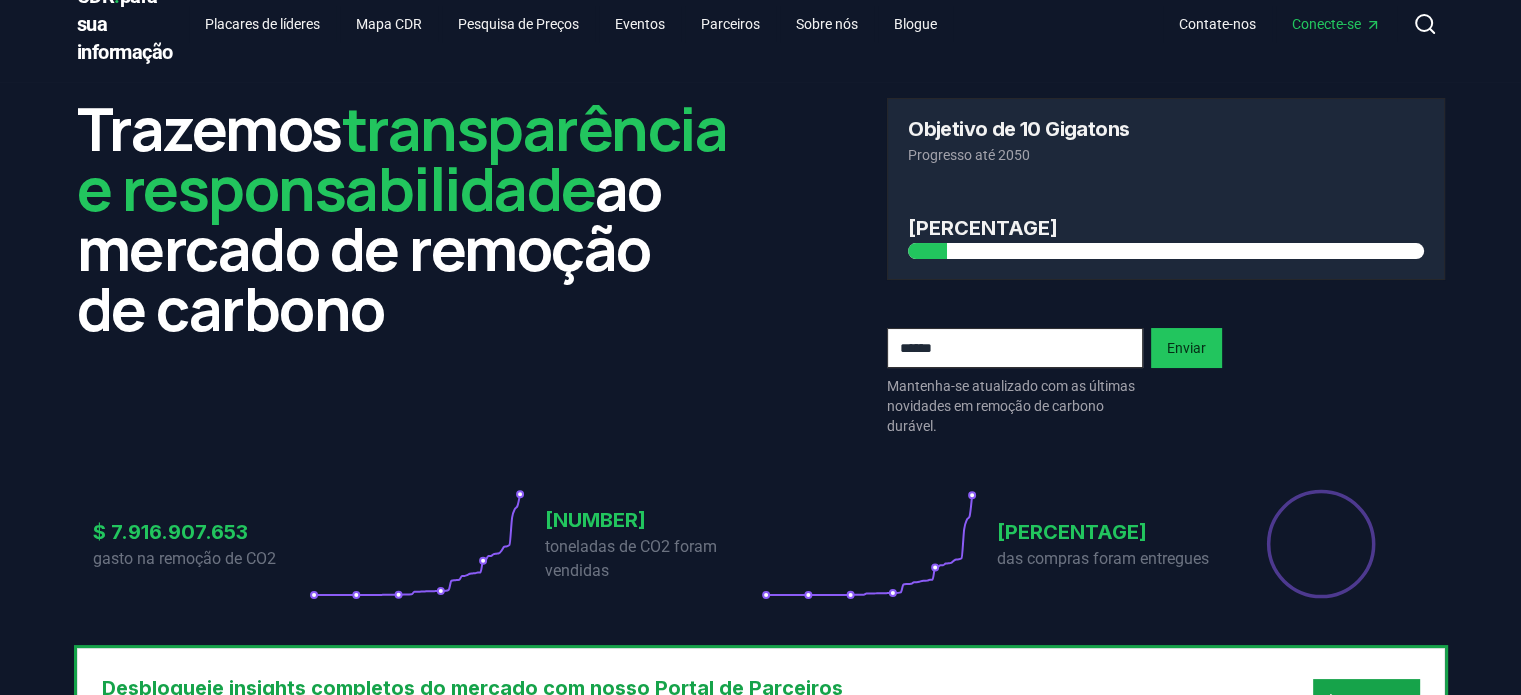 scroll, scrollTop: 0, scrollLeft: 0, axis: both 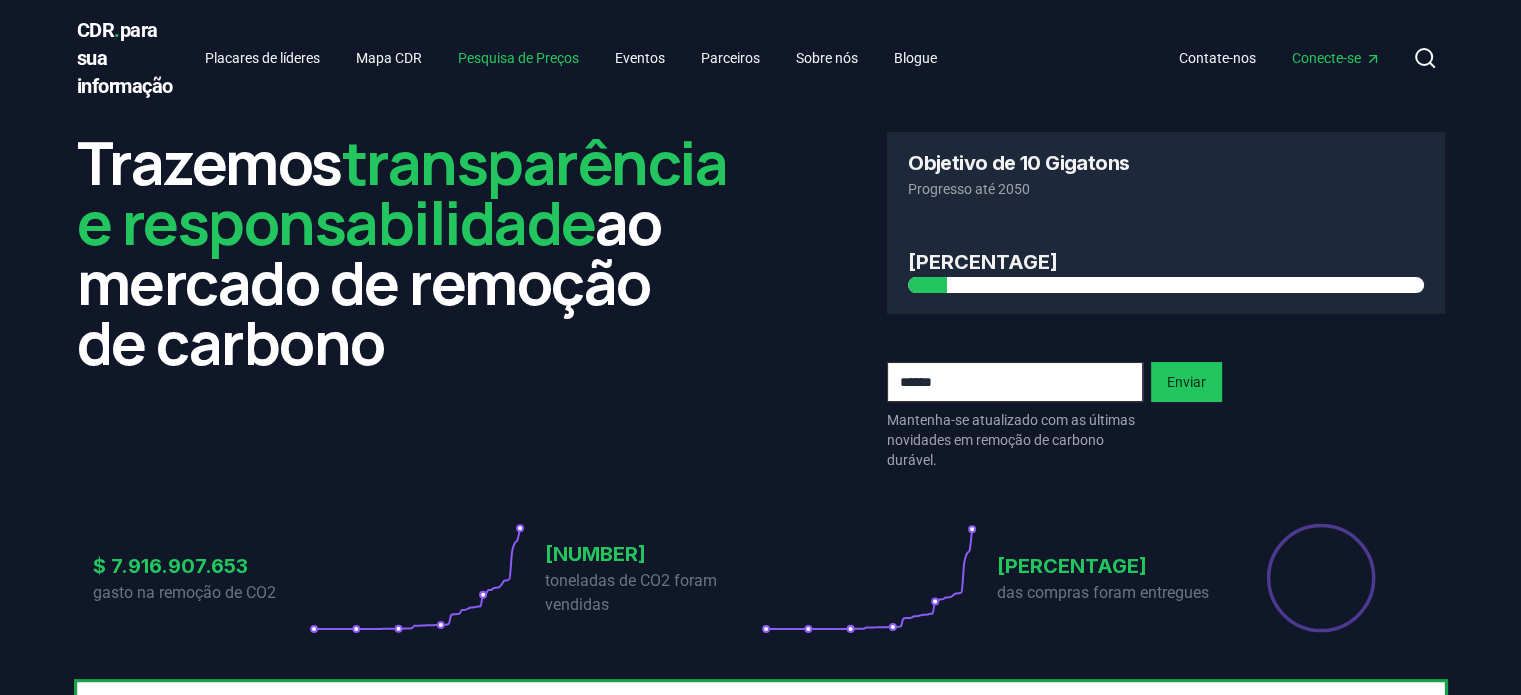 click on "Pesquisa de Preços" at bounding box center [518, 58] 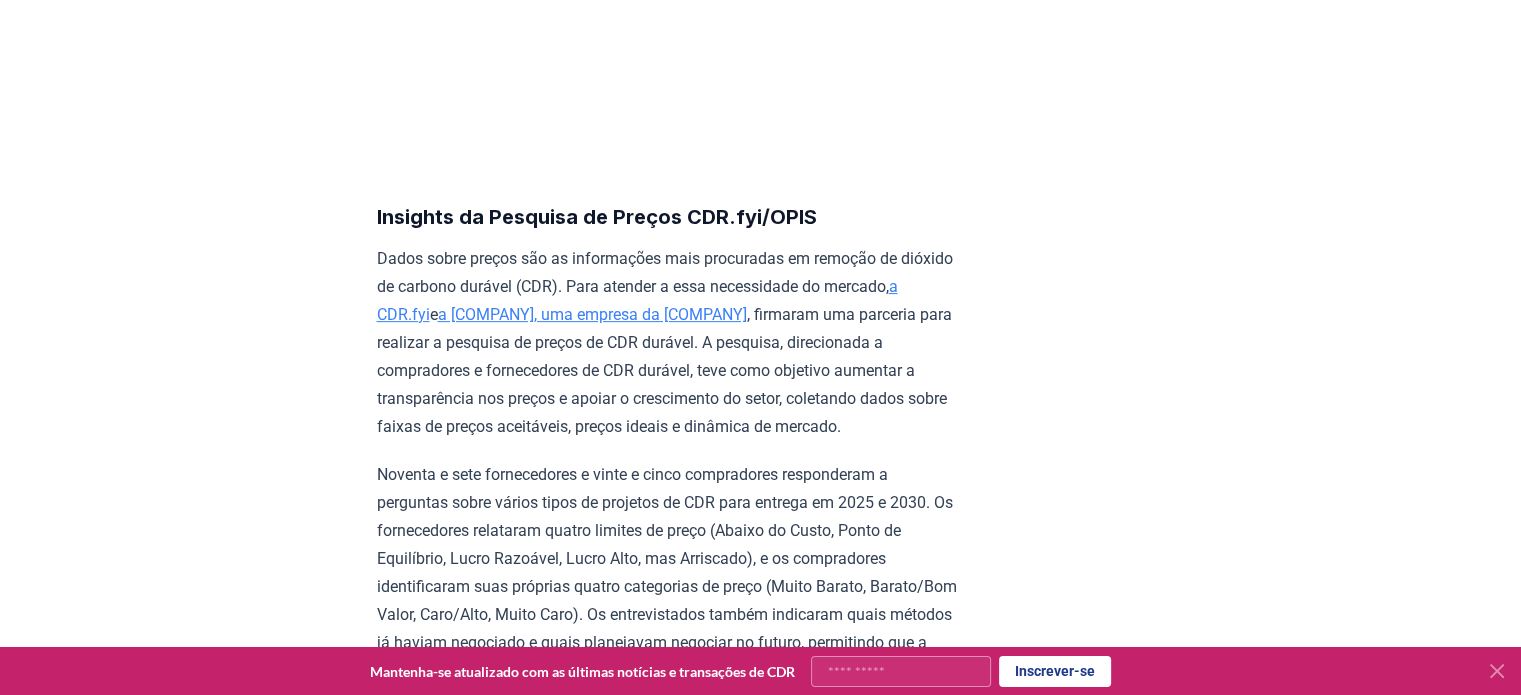 scroll, scrollTop: 571, scrollLeft: 0, axis: vertical 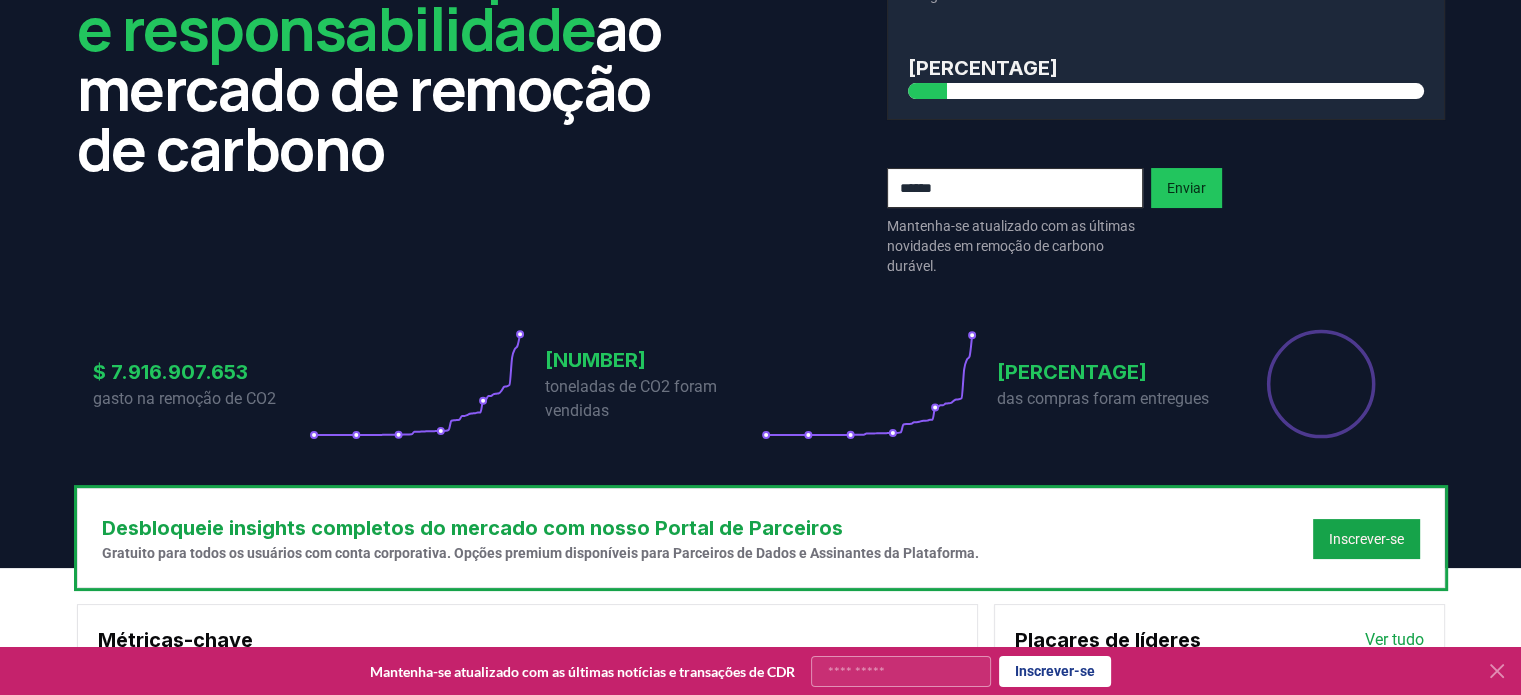 click 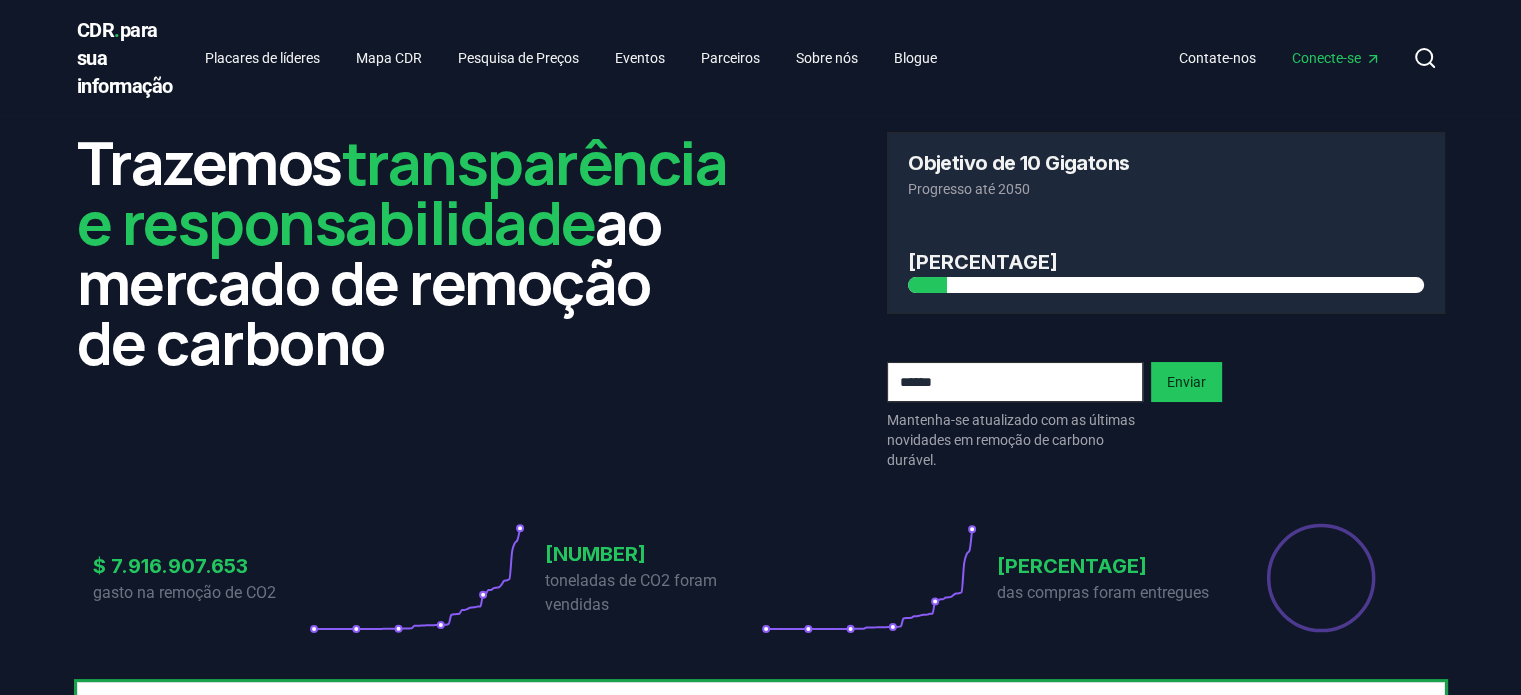 scroll, scrollTop: 0, scrollLeft: 0, axis: both 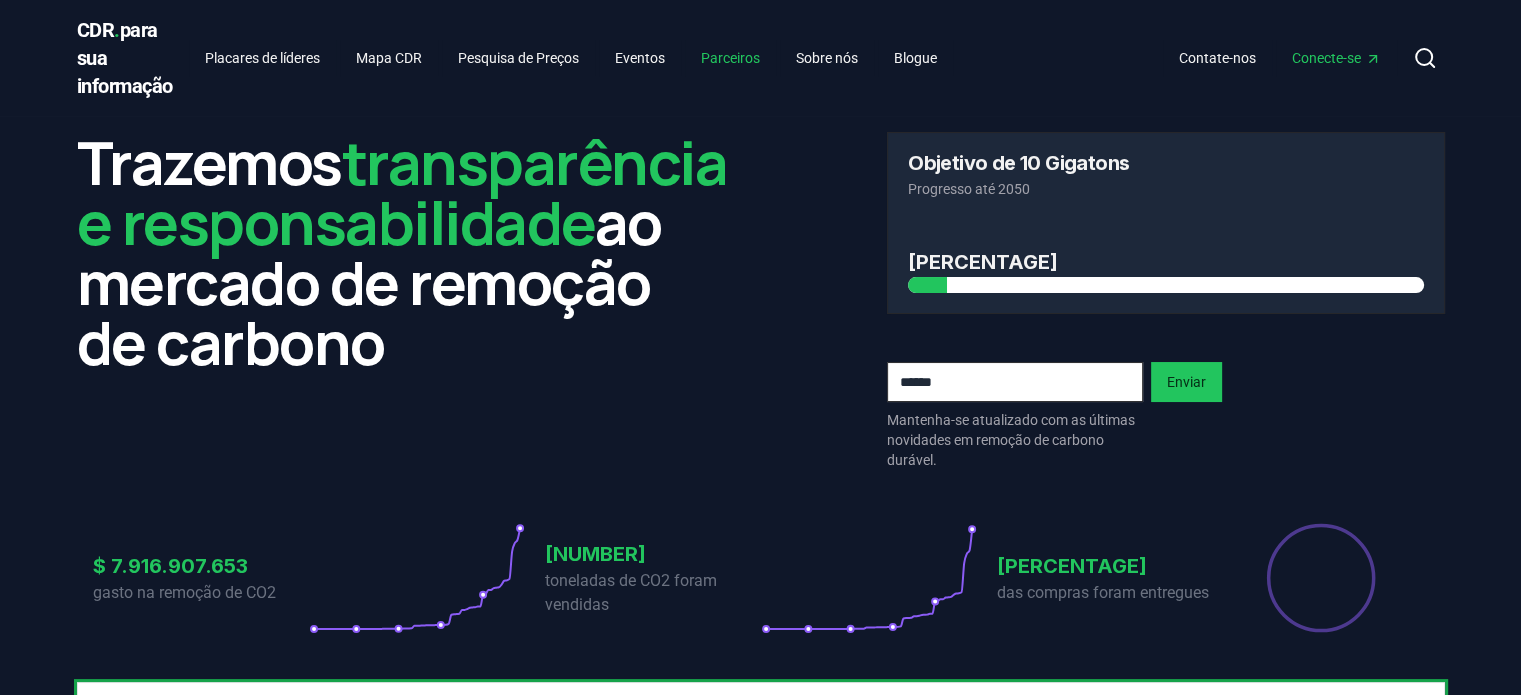 click on "Parceiros" at bounding box center (730, 58) 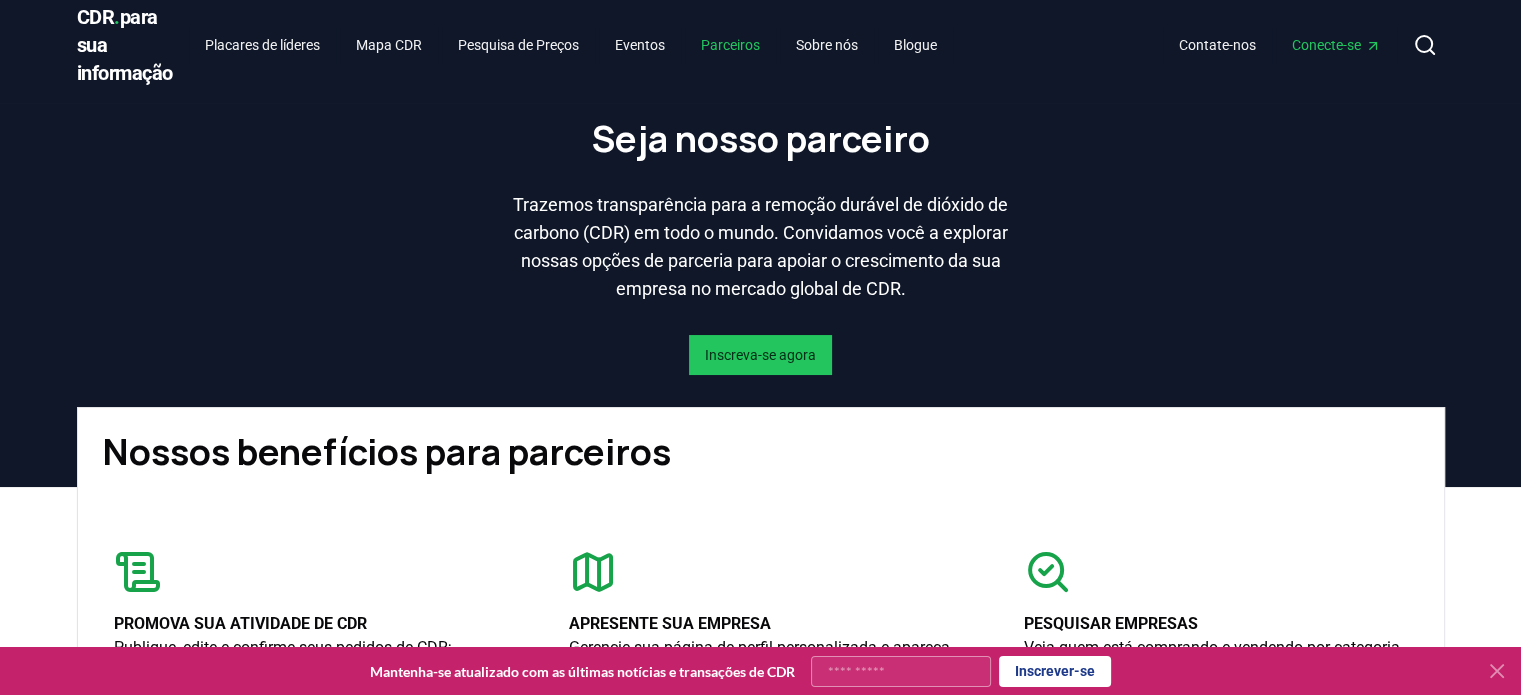 scroll, scrollTop: 0, scrollLeft: 0, axis: both 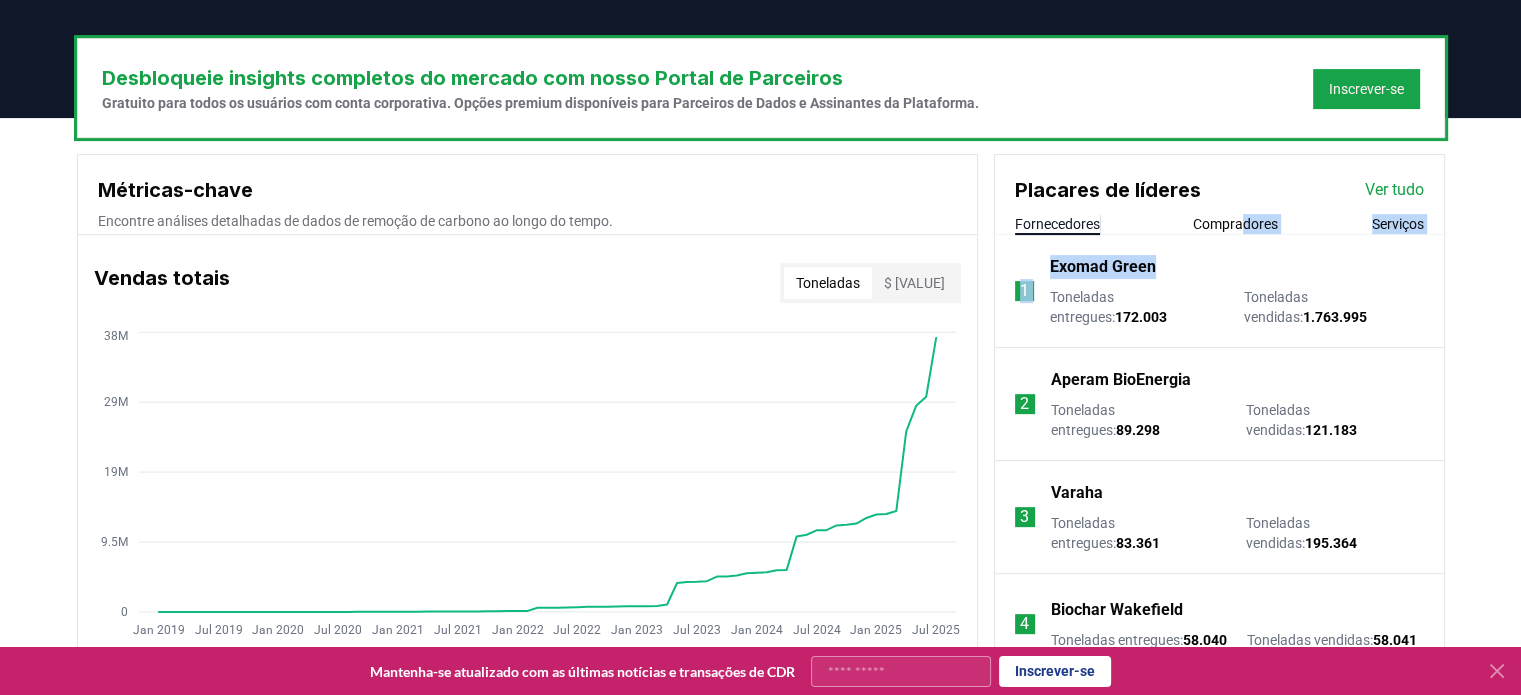 drag, startPoint x: 1239, startPoint y: 238, endPoint x: 1242, endPoint y: 228, distance: 10.440307 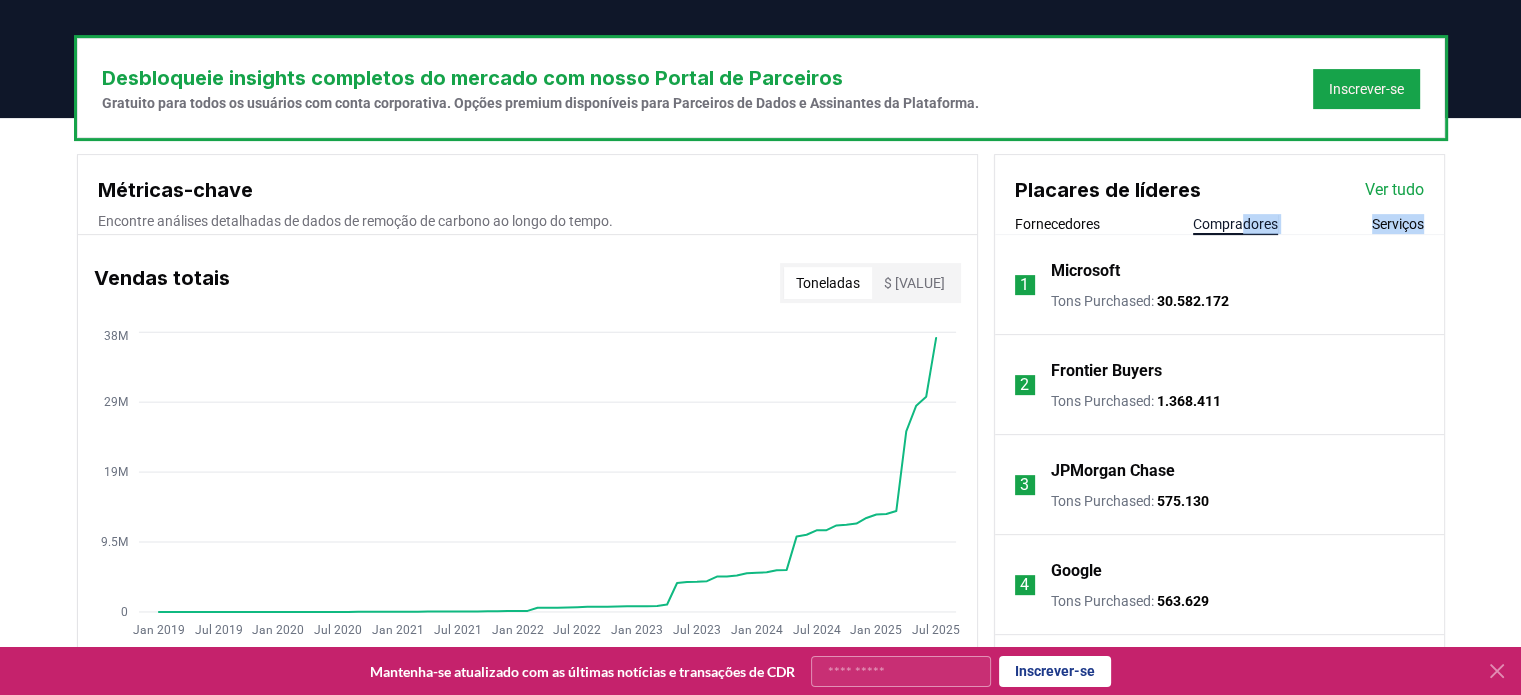 click on "Compradores" at bounding box center (1235, 224) 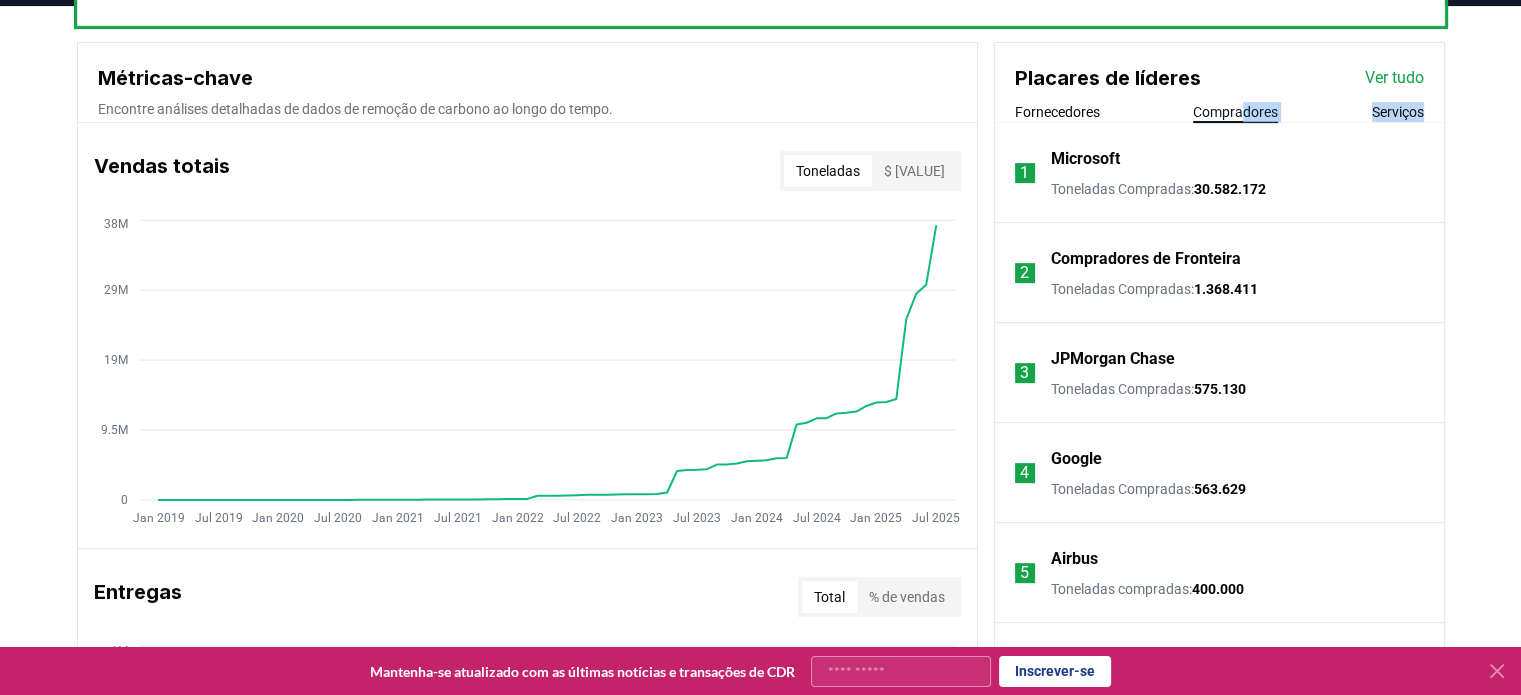 scroll, scrollTop: 756, scrollLeft: 0, axis: vertical 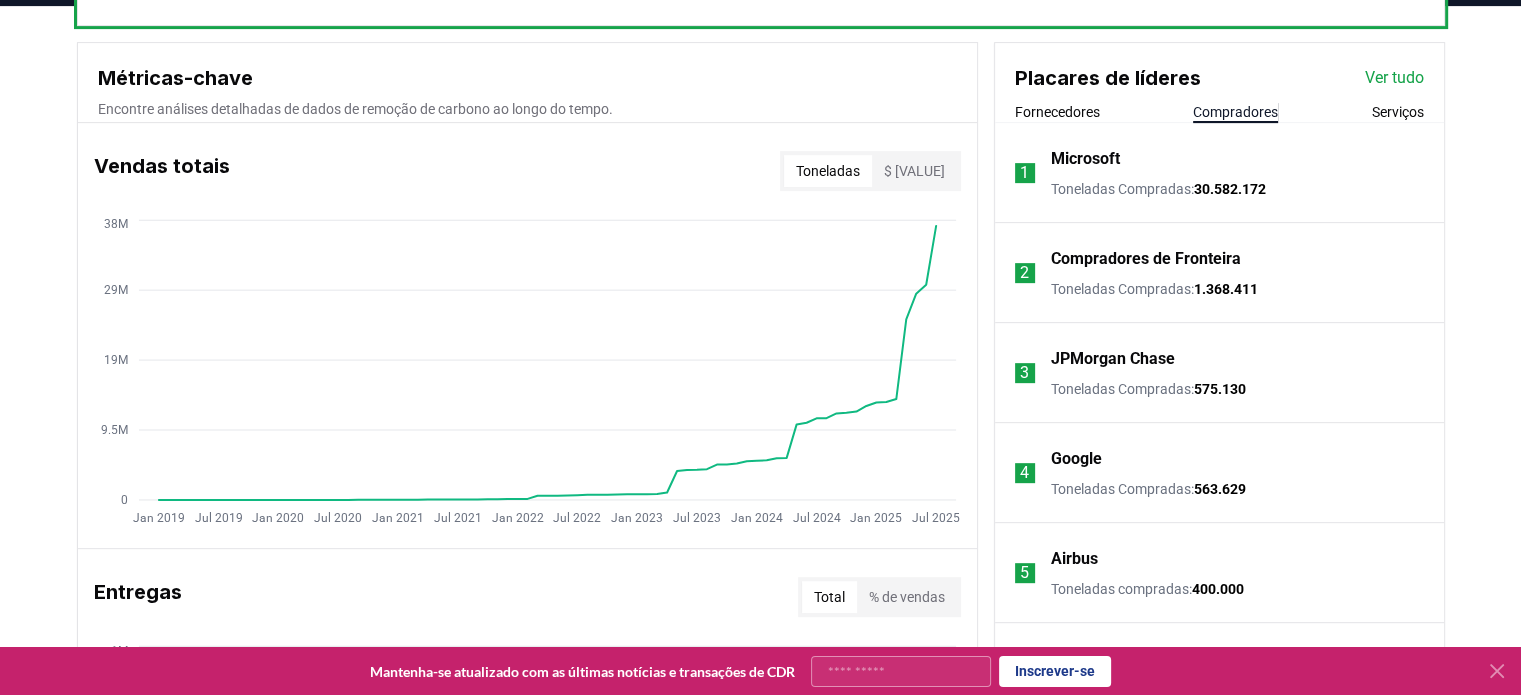 click on "Desbloqueie insights completos do mercado com nosso Portal de Parceiros Gratuito para todos os usuários com conta corporativa. Opções premium disponíveis para Parceiros de Dados e Assinantes da Plataforma. Inscrever-se Métricas-chave Encontre análises detalhadas de dados de remoção de carbono ao longo do tempo. Vendas totais Toneladas $ Valor [MONTH] [YEAR] [MONTH] [YEAR] [MONTH] [YEAR] [MONTH] [YEAR] [MONTH] [YEAR] [MONTH] [YEAR] [MONTH] [YEAR] [MONTH] [YEAR] [MONTH] [YEAR] [MONTH] [YEAR] [MONTH] [YEAR] [MONTH] [YEAR] [MONTH] [YEAR] [MONTH] [YEAR] [MONTH] [YEAR] [NUMBER] [NUMBER] [NUMBER] [NUMBER] Entregas Total % de vendas [MONTH] [YEAR] [MONTH] [YEAR] [MONTH] [YEAR] [MONTH] [YEAR] [MONTH] [YEAR] [MONTH] [YEAR] [MONTH] [YEAR] [MONTH] [YEAR] [MONTH] [YEAR] [MONTH] [YEAR] [MONTH] [YEAR] [MONTH] [YEAR] [MONTH] [YEAR] [MONTH] [YEAR] [NUMBER] [NUMBER] [NUMBER] [NUMBER] Índice de preços Por método Agregar $[NUMBER] $[NUMBER] $[NUMBER] $[NUMBER] Compradores [NUMBER] Fornecedores [NUMBER] Mercados, Registros e Serviços [NUMBER] Pedidos [NUMBER] Placares de líderes Ver tudo Fornecedores Compradores Serviços [NUMBER] Microsoft Toneladas Compradas  :  [NUMBER]   [NUMBER] Compradores de Fronteira Toneladas Compradas  :  [NUMBER]   [NUMBER] JPMorgan Chase :  [NUMBER]   [NUMBER]" at bounding box center [760, 796] 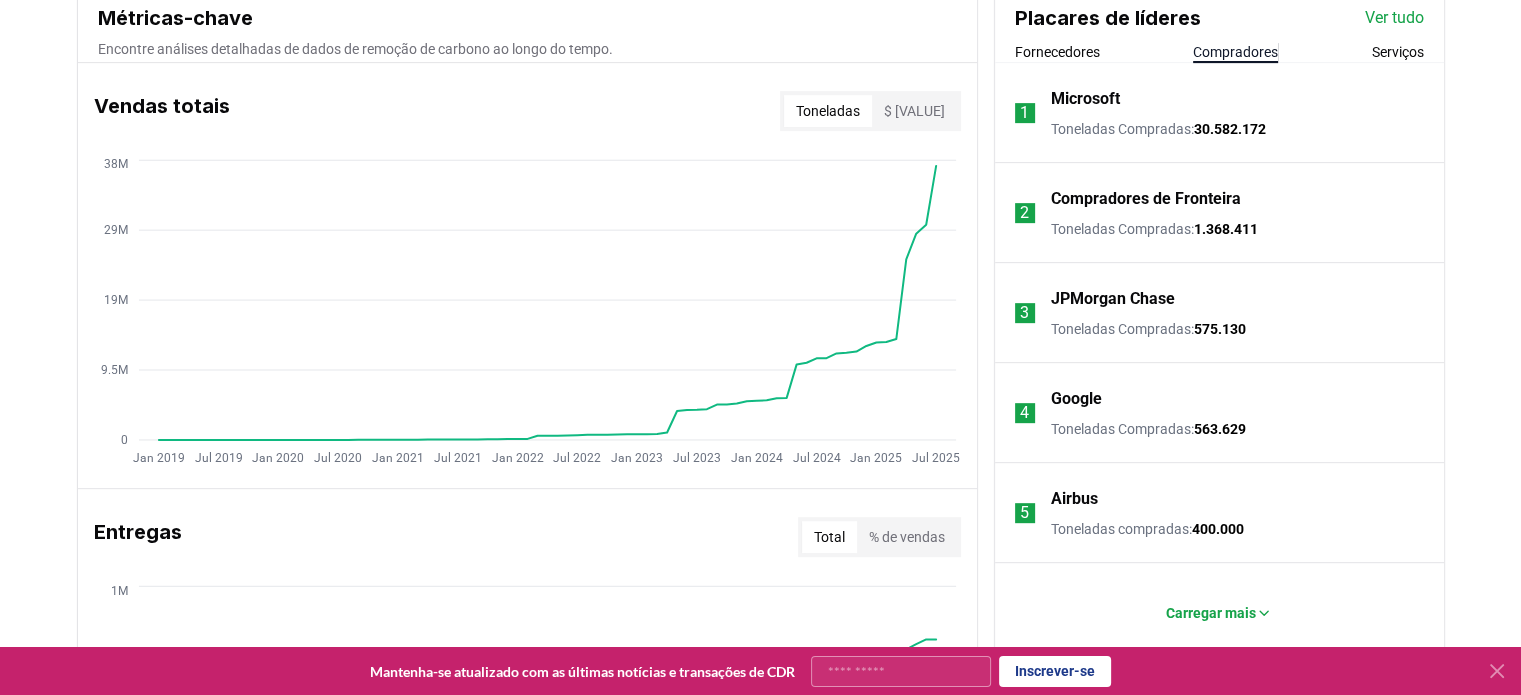 scroll, scrollTop: 824, scrollLeft: 0, axis: vertical 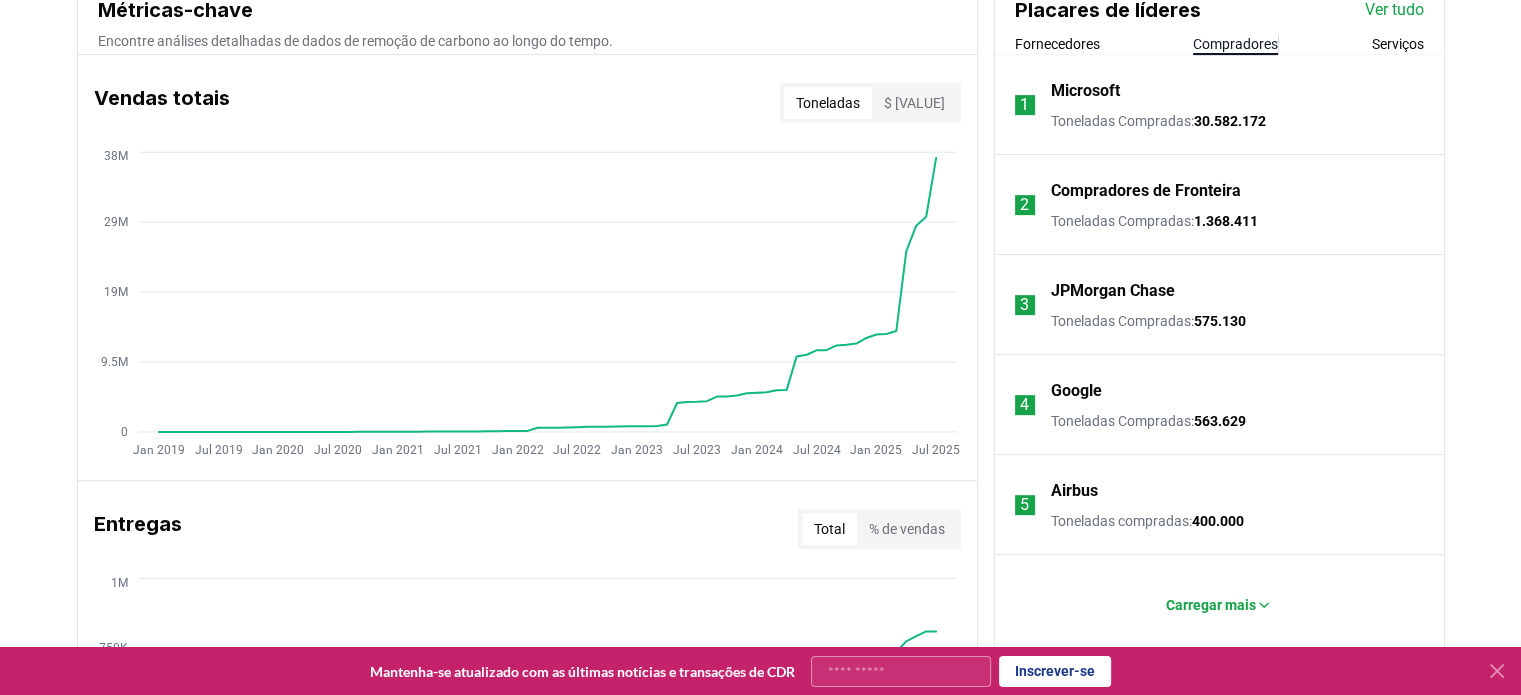 click on "JPMorgan Chase" at bounding box center [1113, 290] 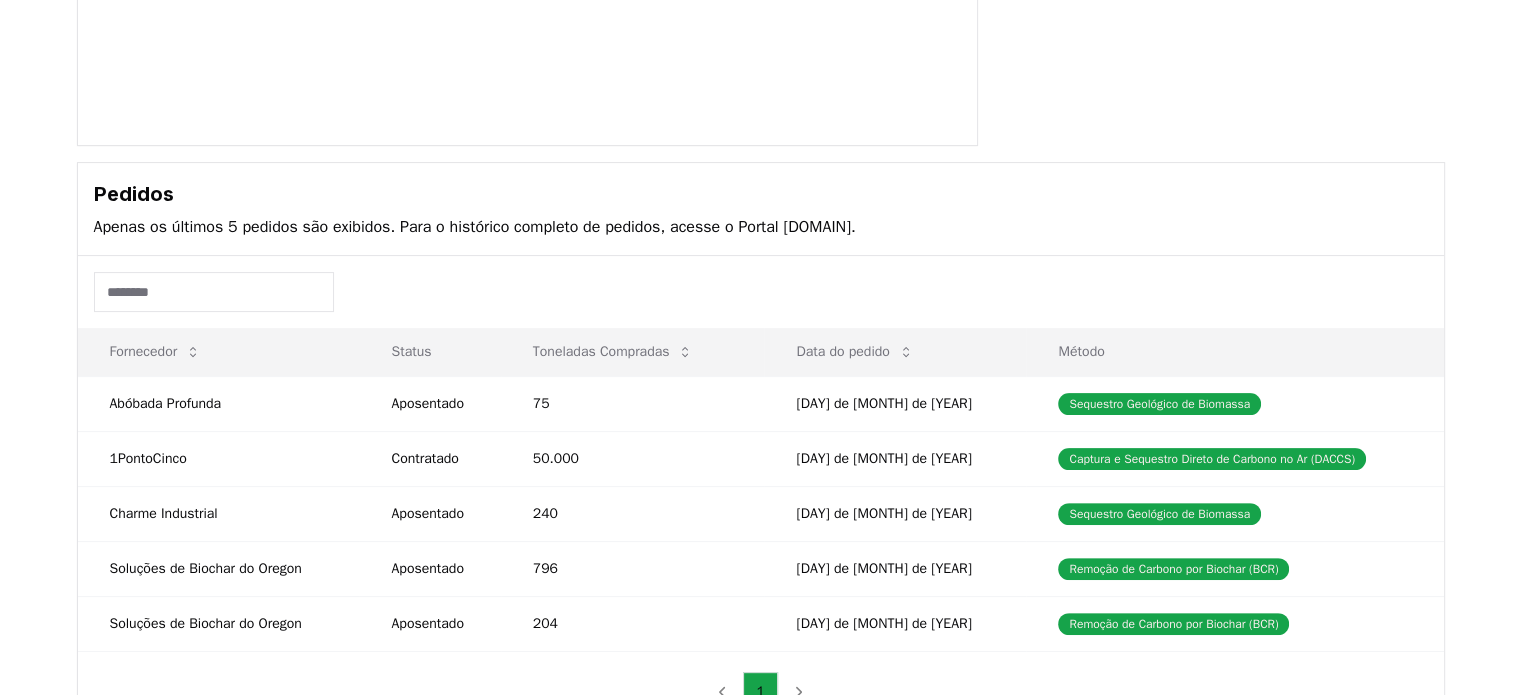 scroll, scrollTop: 666, scrollLeft: 0, axis: vertical 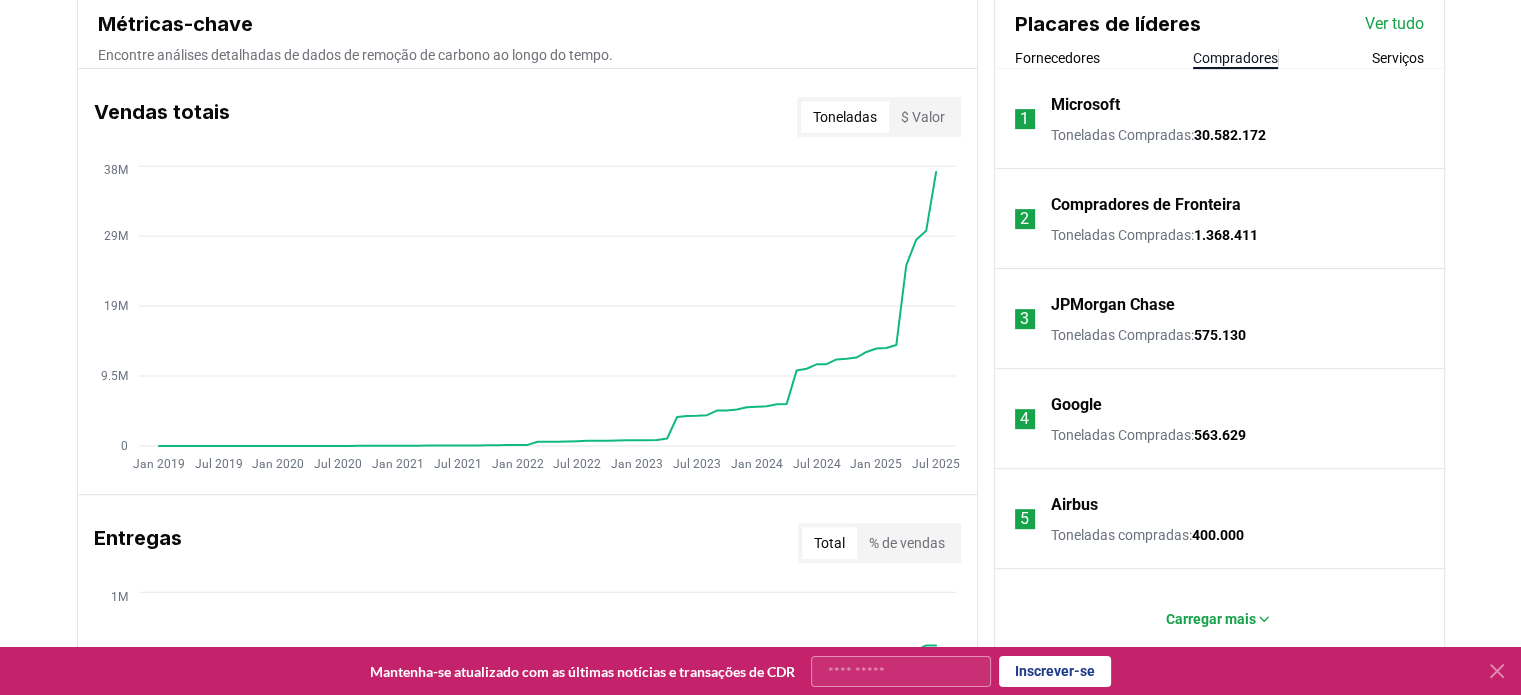 click on "Compradores" at bounding box center (1235, 58) 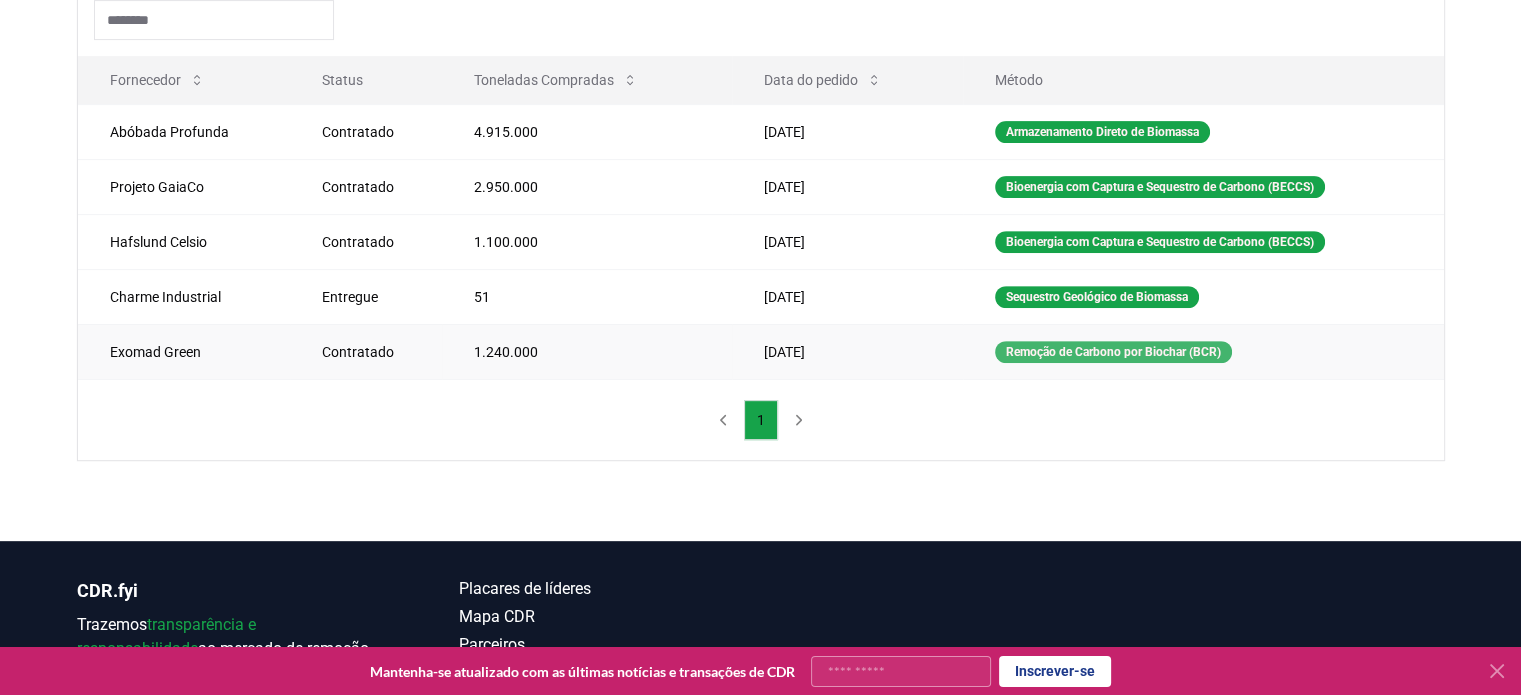 scroll, scrollTop: 768, scrollLeft: 0, axis: vertical 